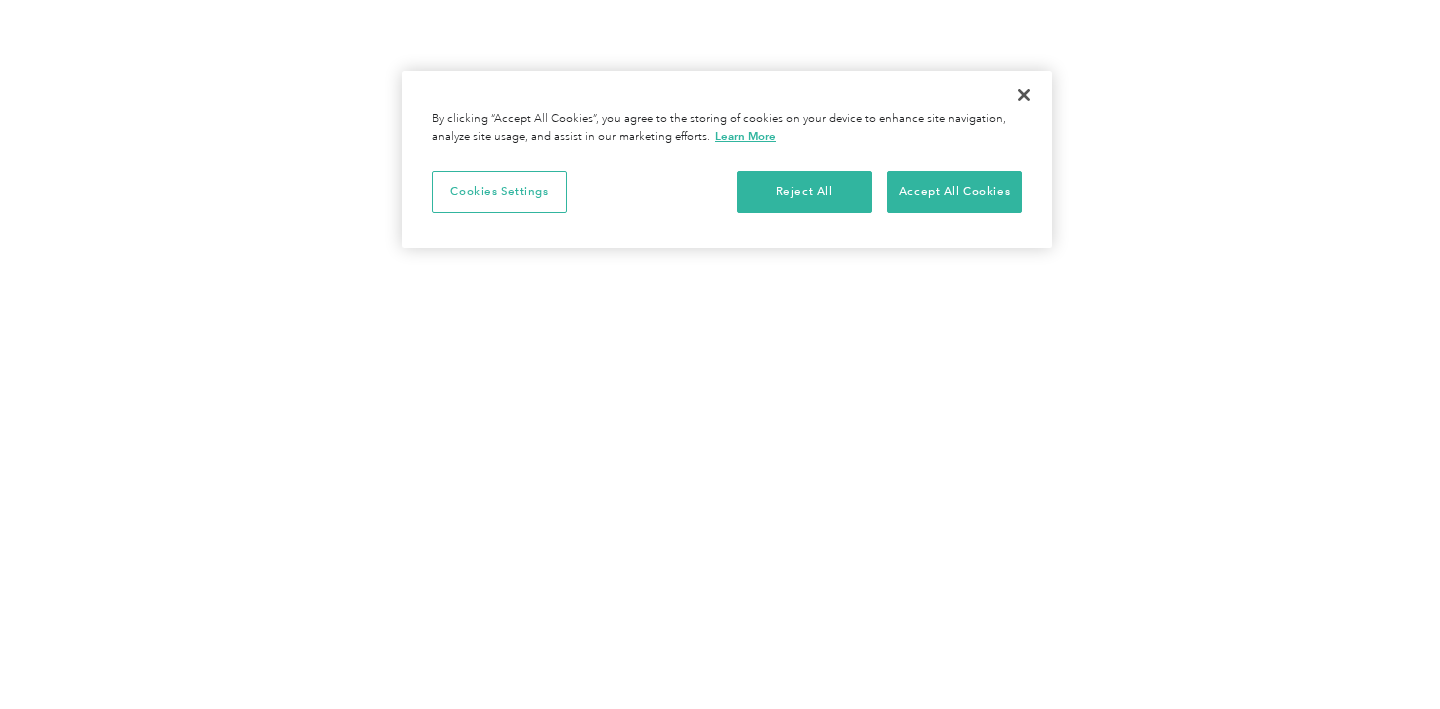 scroll, scrollTop: 0, scrollLeft: 0, axis: both 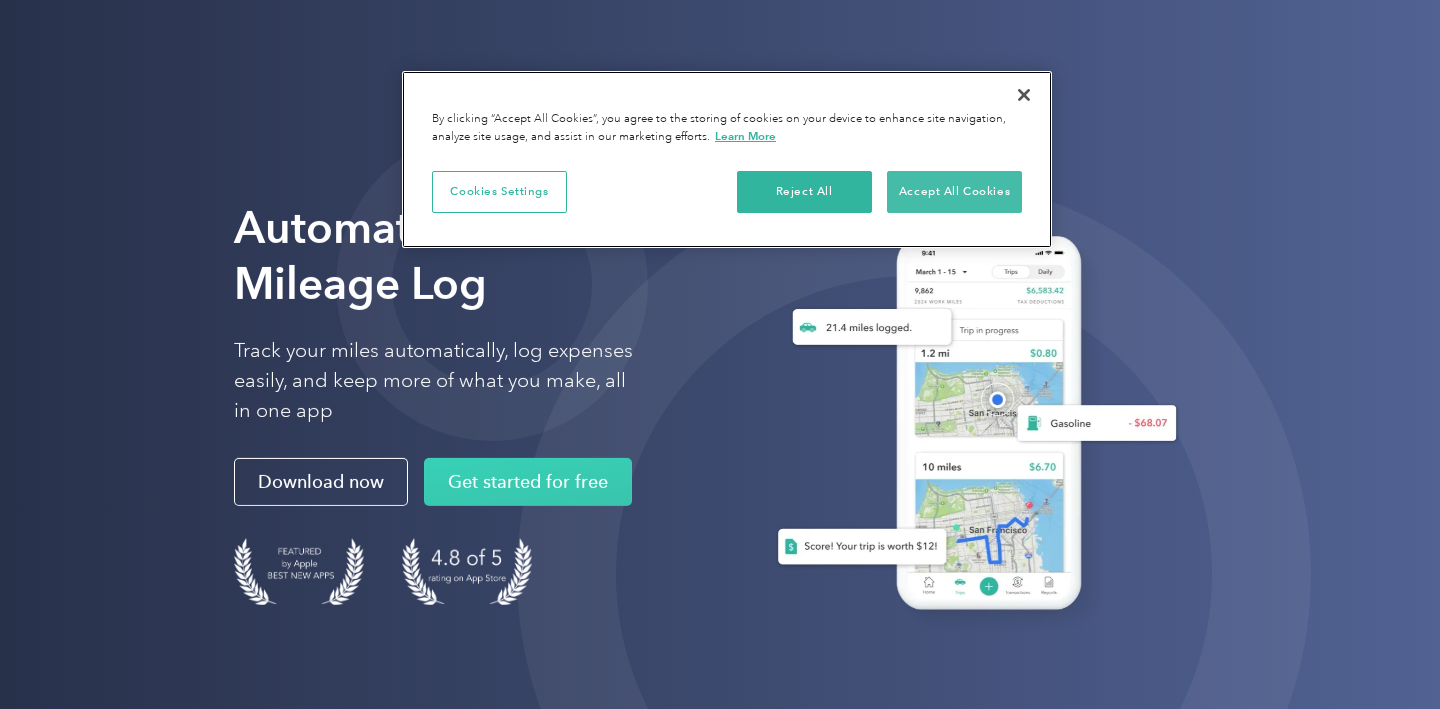 click on "Accept All Cookies" at bounding box center [954, 192] 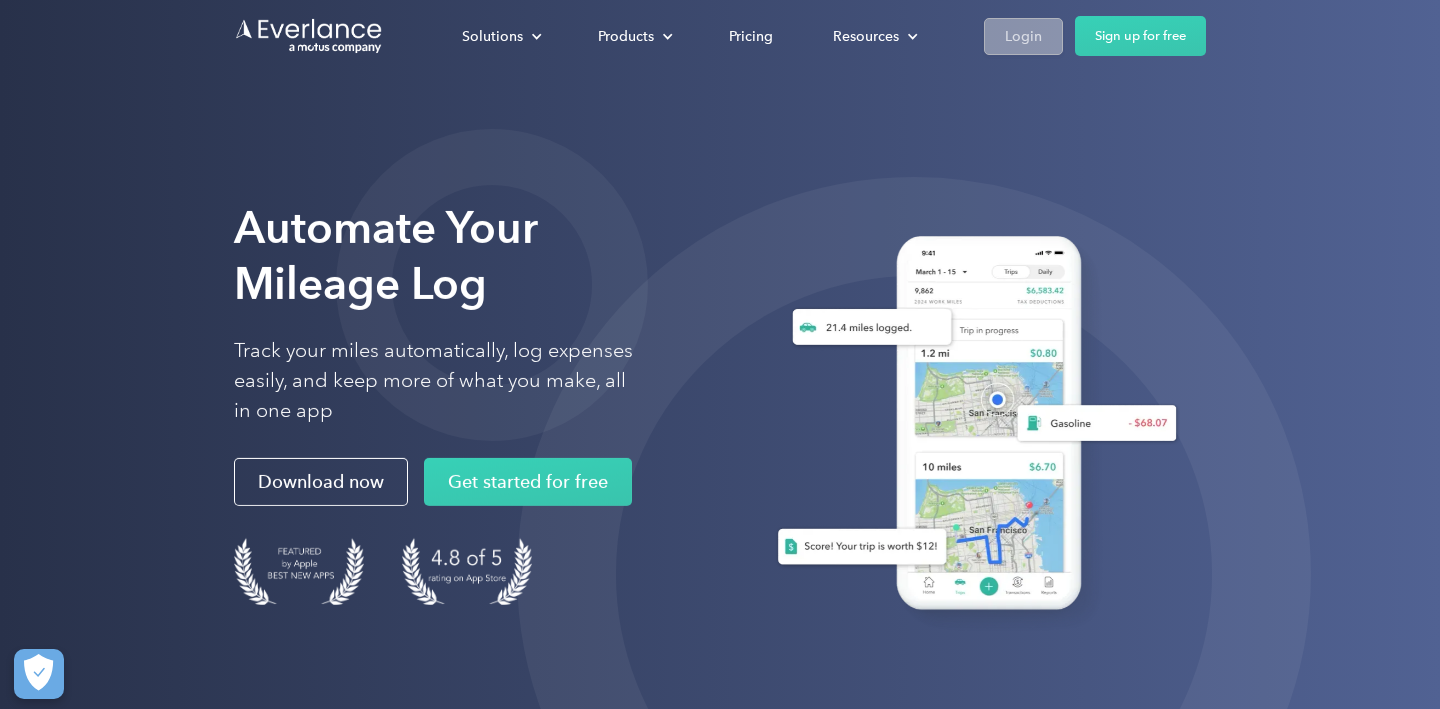 click on "Login" at bounding box center [1023, 36] 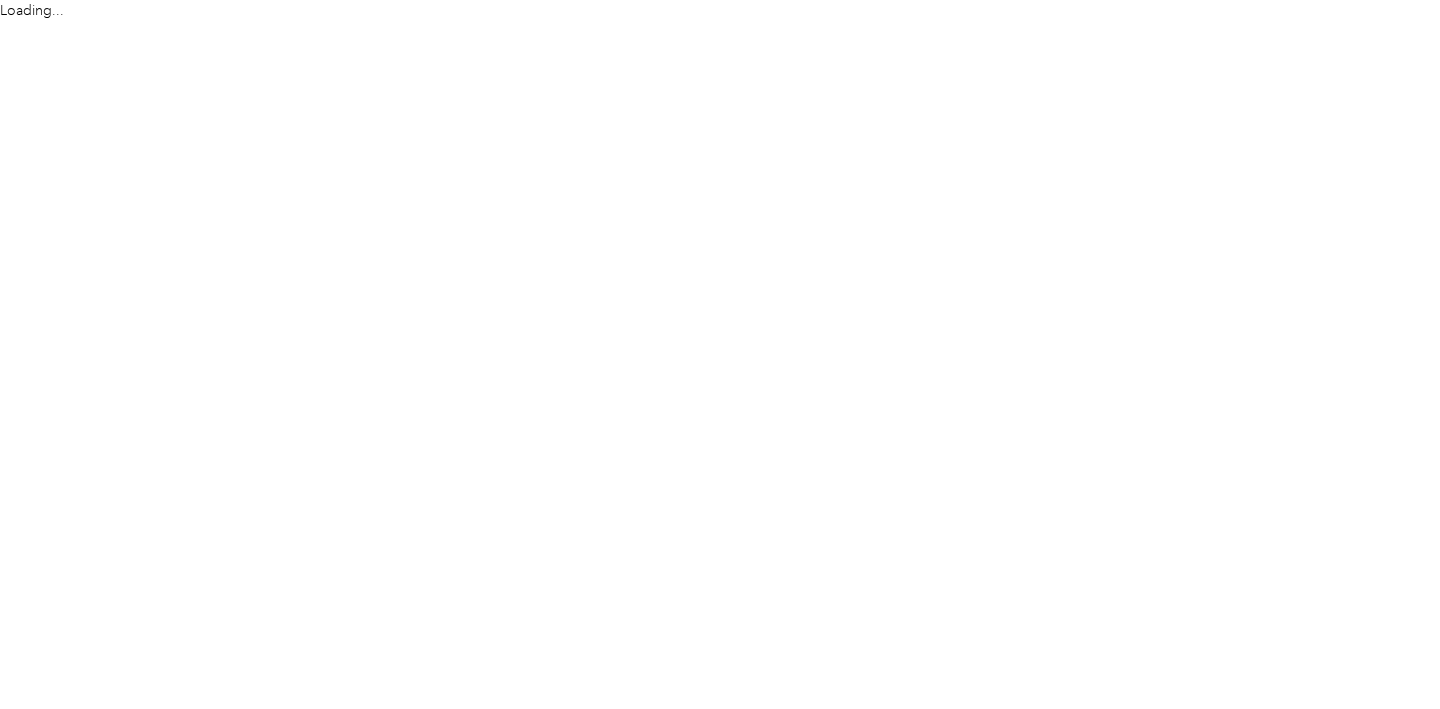 scroll, scrollTop: 0, scrollLeft: 0, axis: both 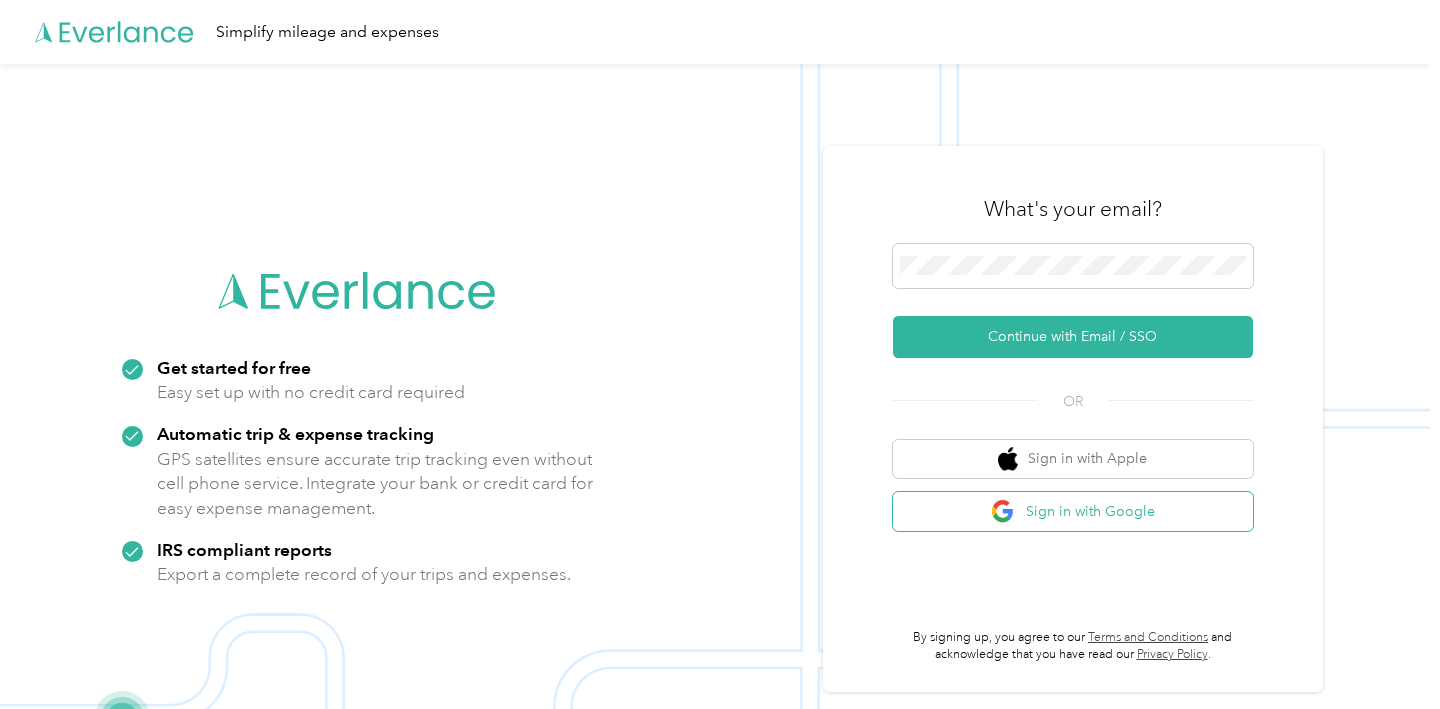 click on "Sign in with Google" at bounding box center [1073, 511] 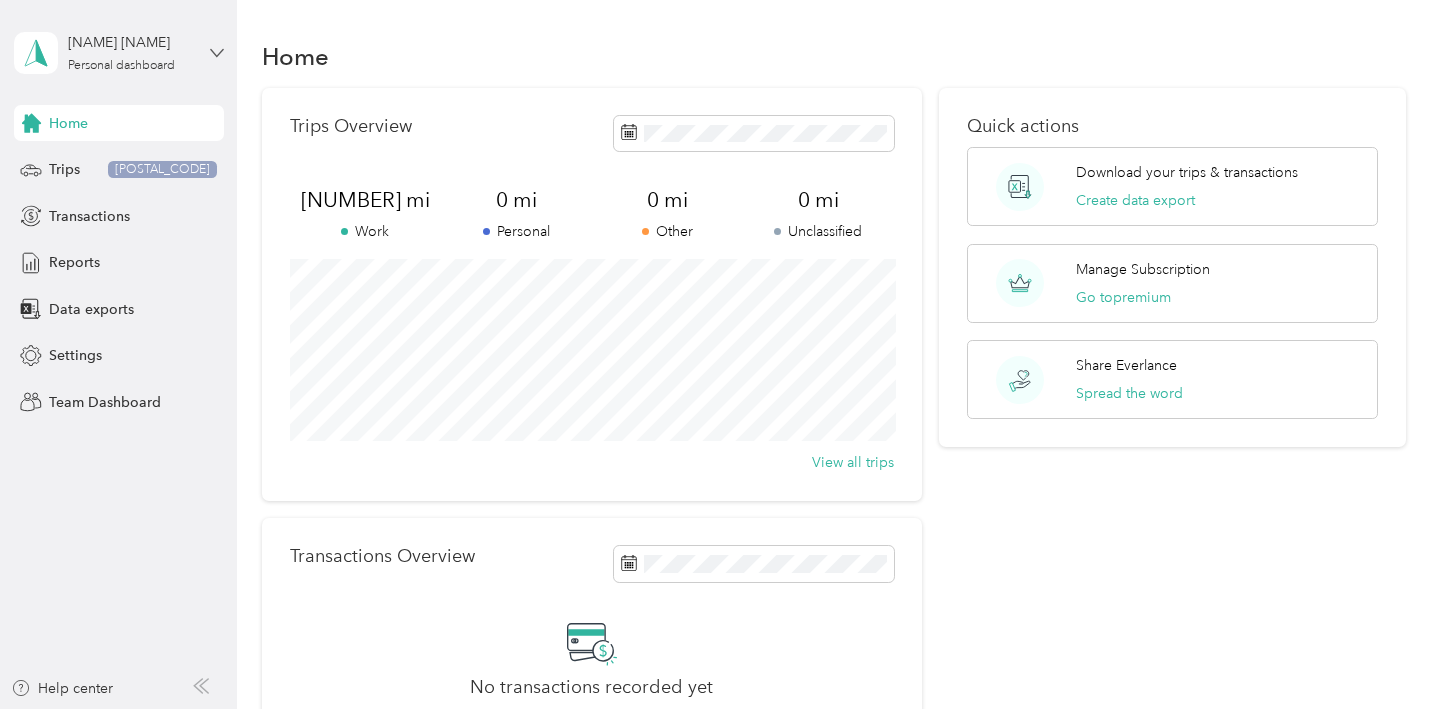 click 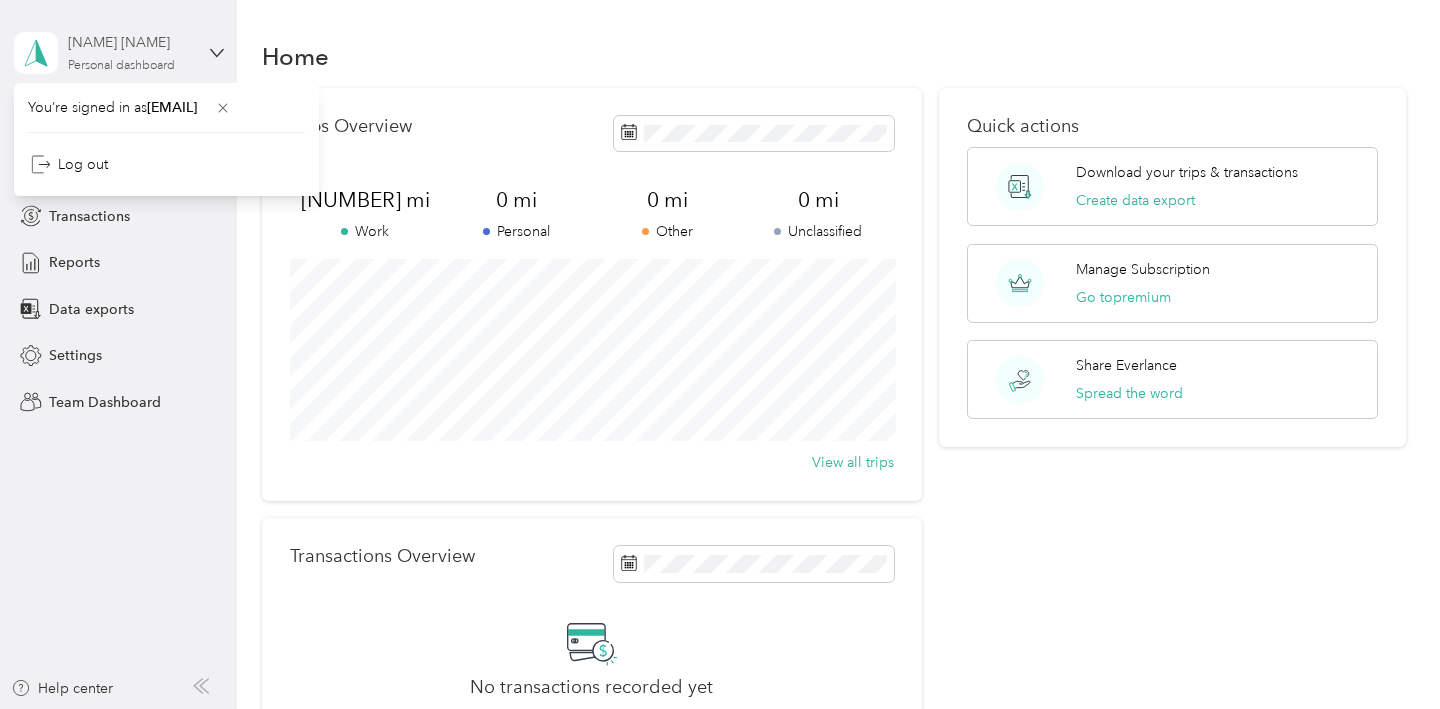 click on "[NAME] [NAME]" at bounding box center [130, 42] 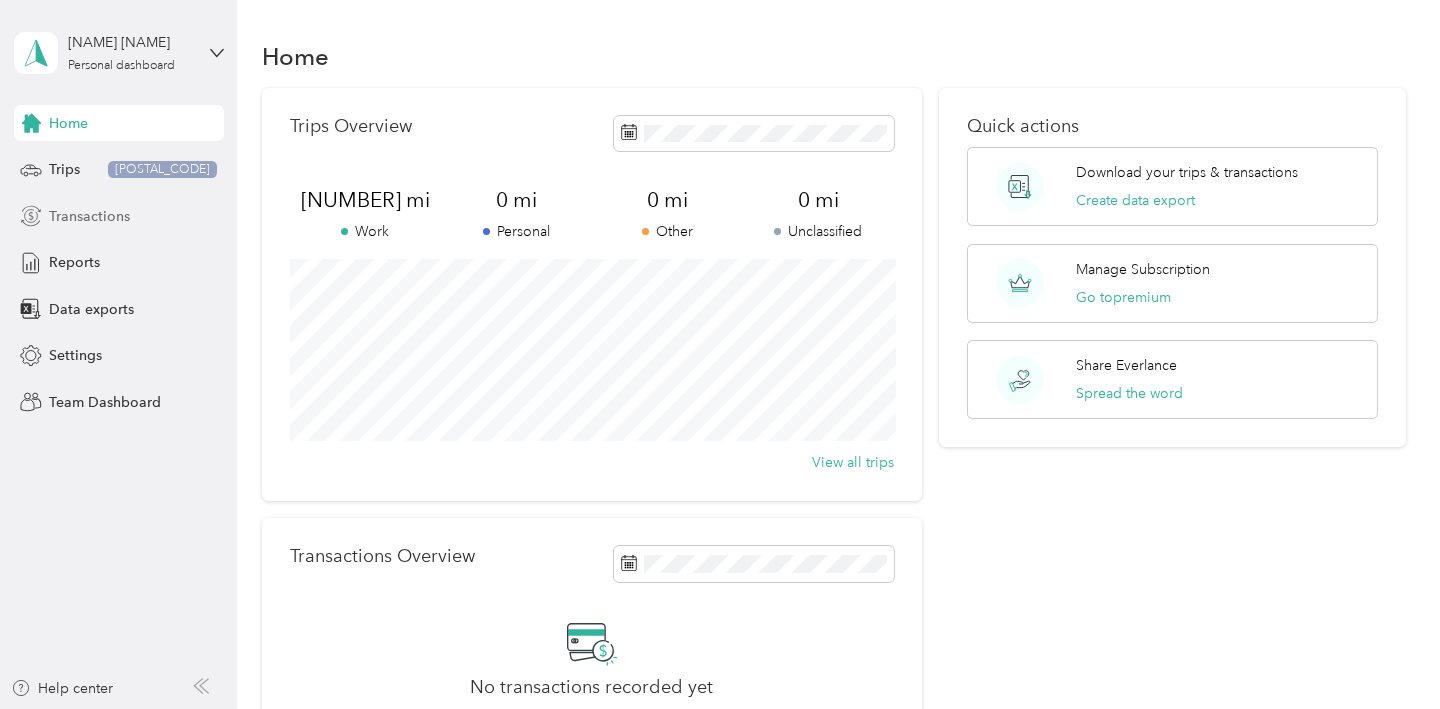 click on "Transactions" at bounding box center (89, 216) 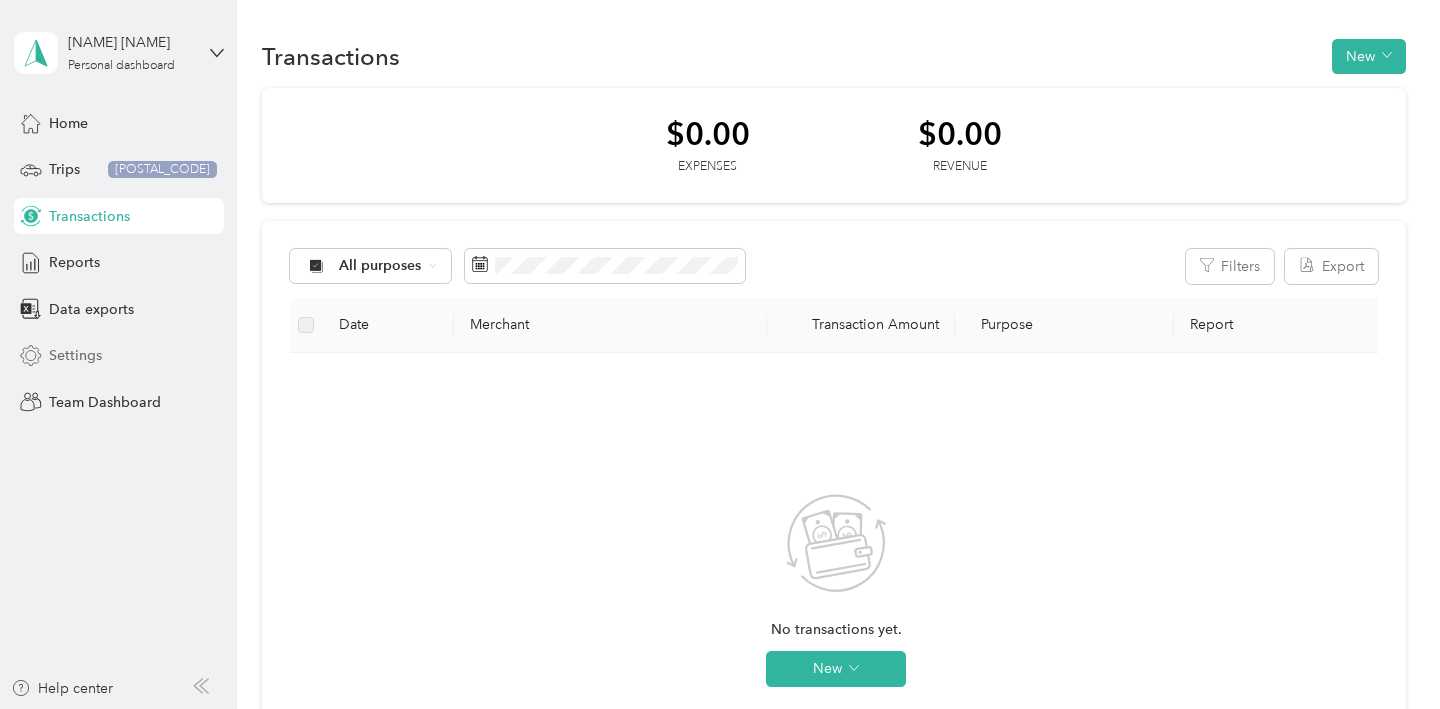 click on "Settings" at bounding box center [119, 356] 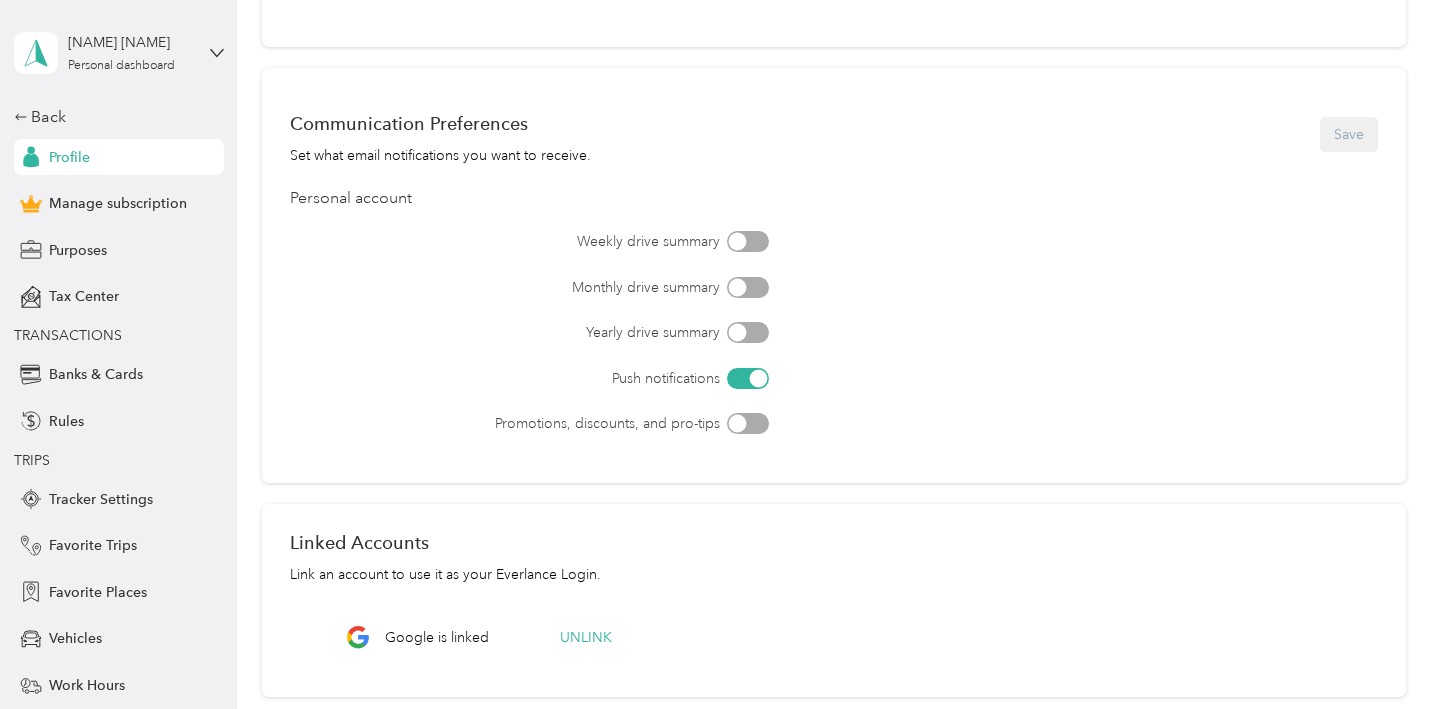 scroll, scrollTop: 528, scrollLeft: 0, axis: vertical 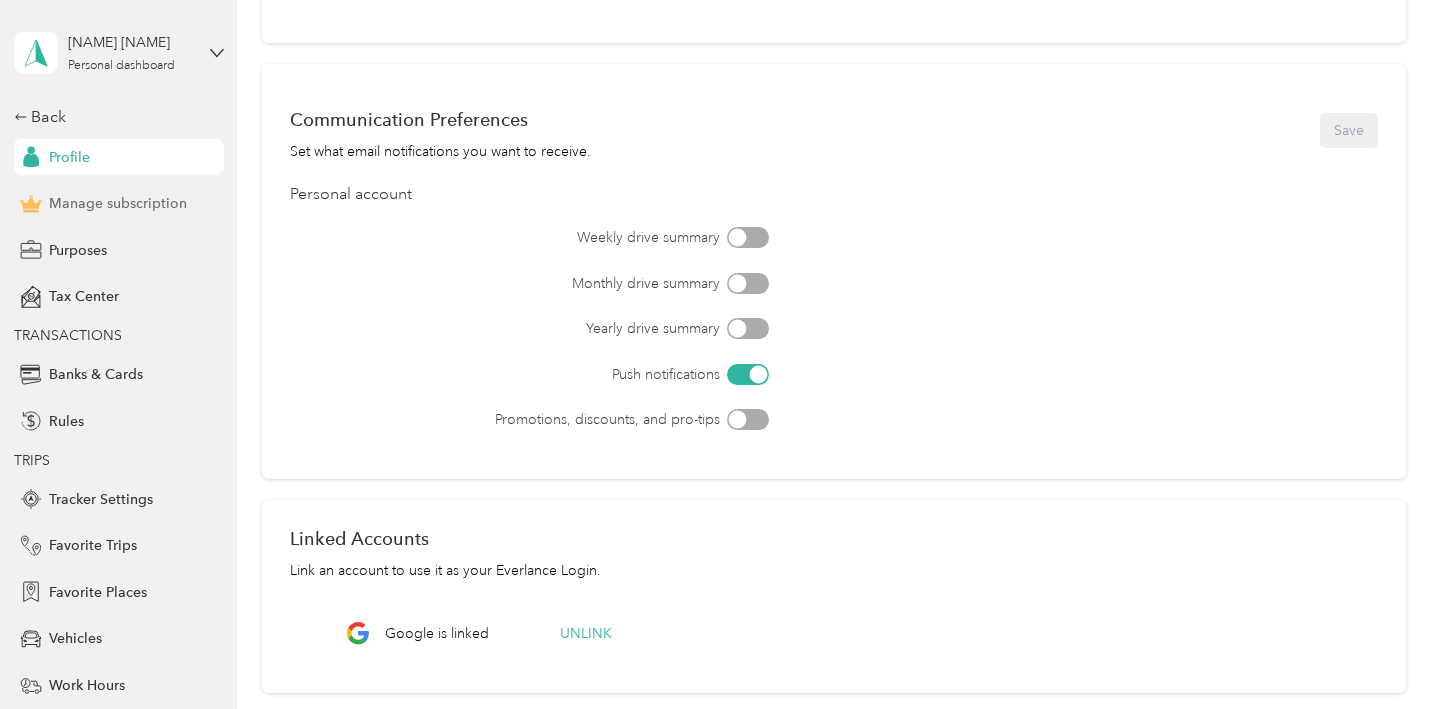 click on "Manage subscription" at bounding box center (118, 203) 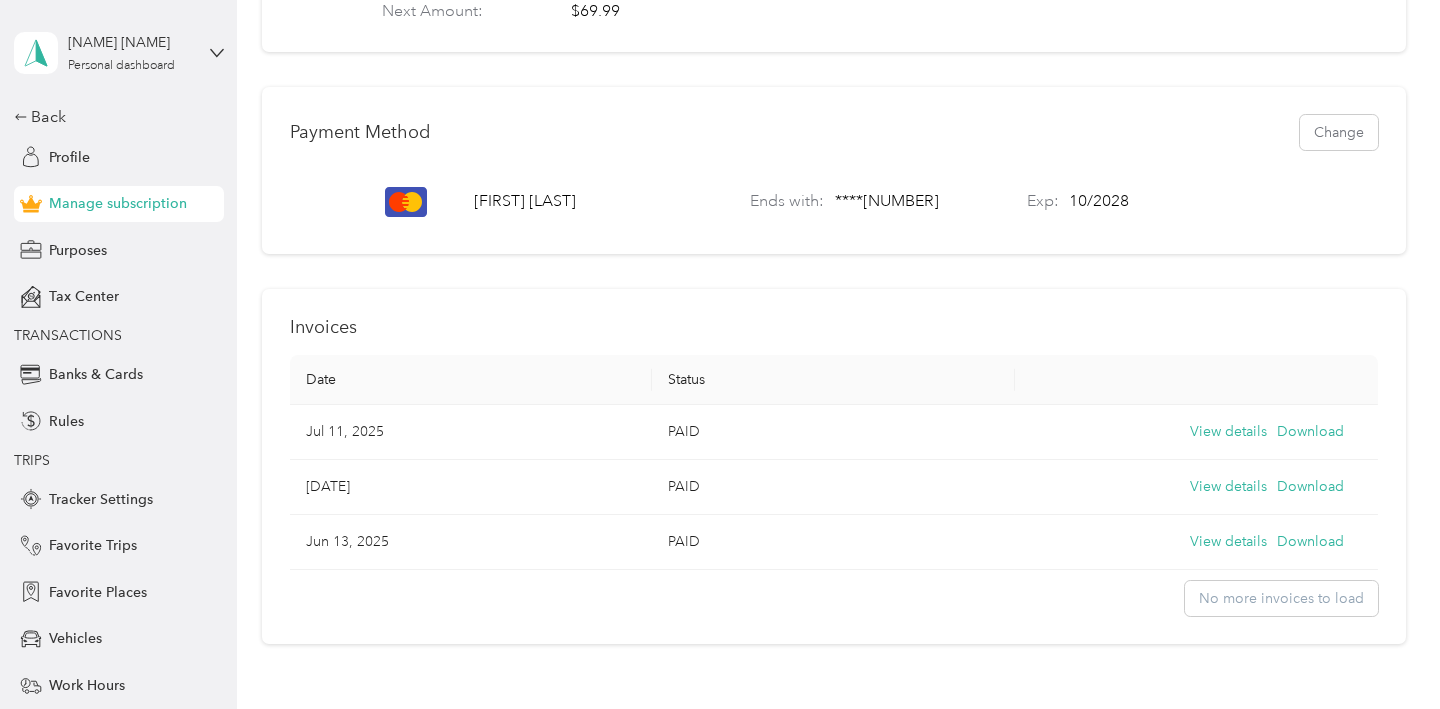 scroll, scrollTop: 486, scrollLeft: 0, axis: vertical 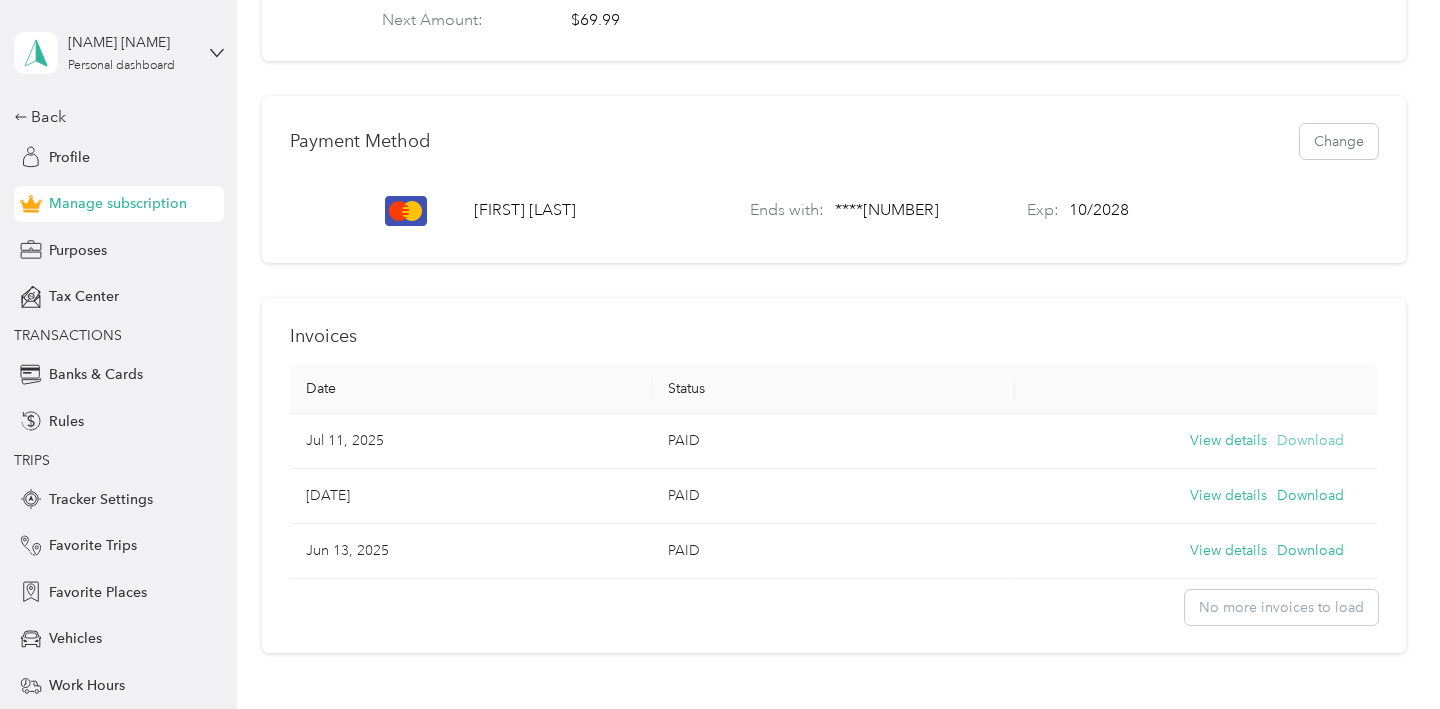 click on "Download" at bounding box center [1310, 441] 